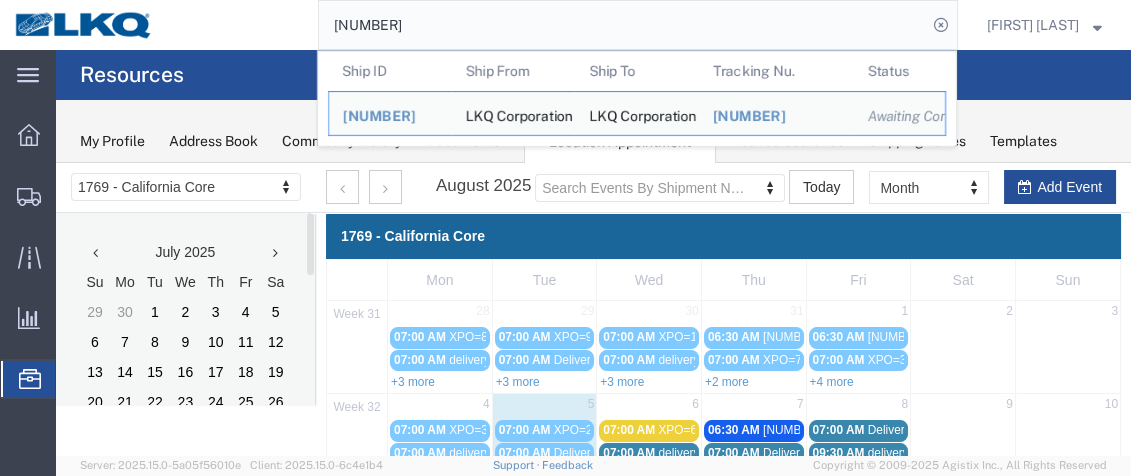 scroll, scrollTop: 0, scrollLeft: 0, axis: both 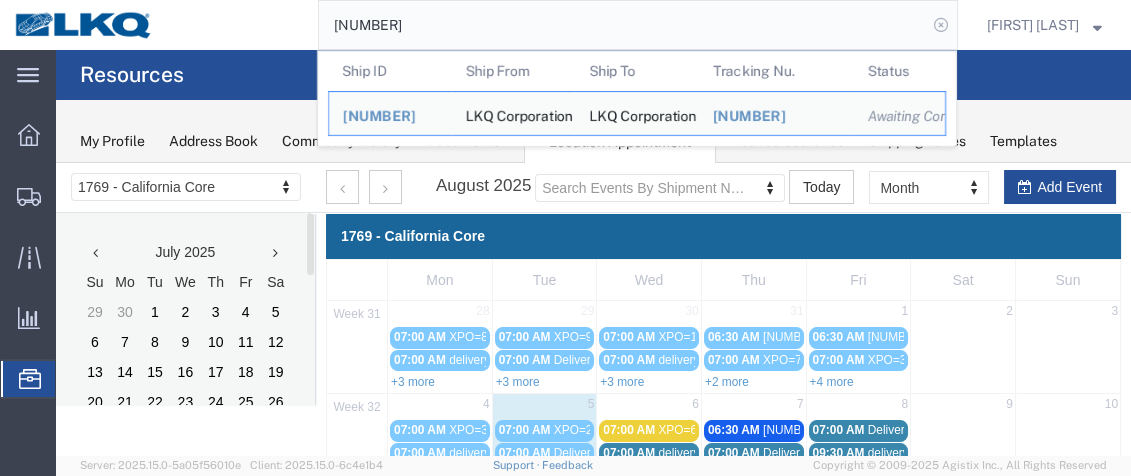 click 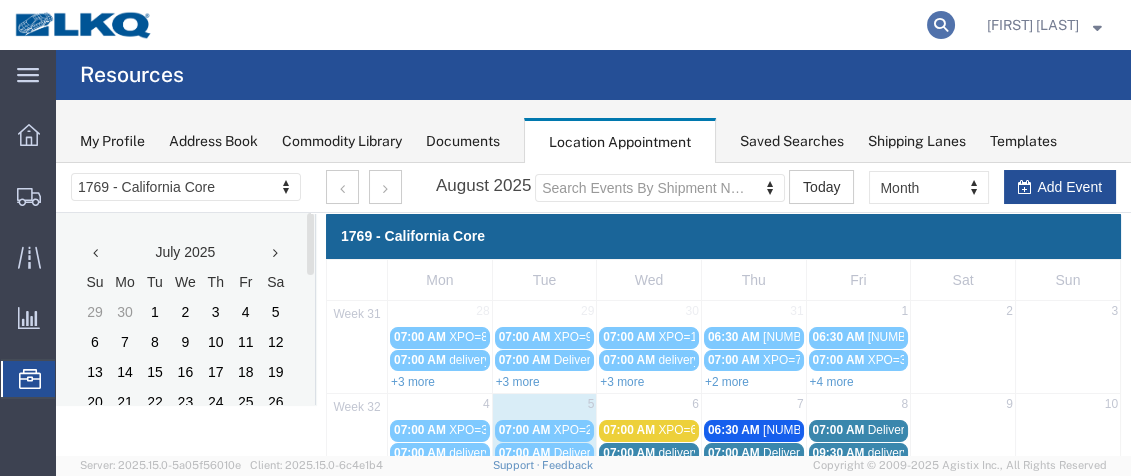 click 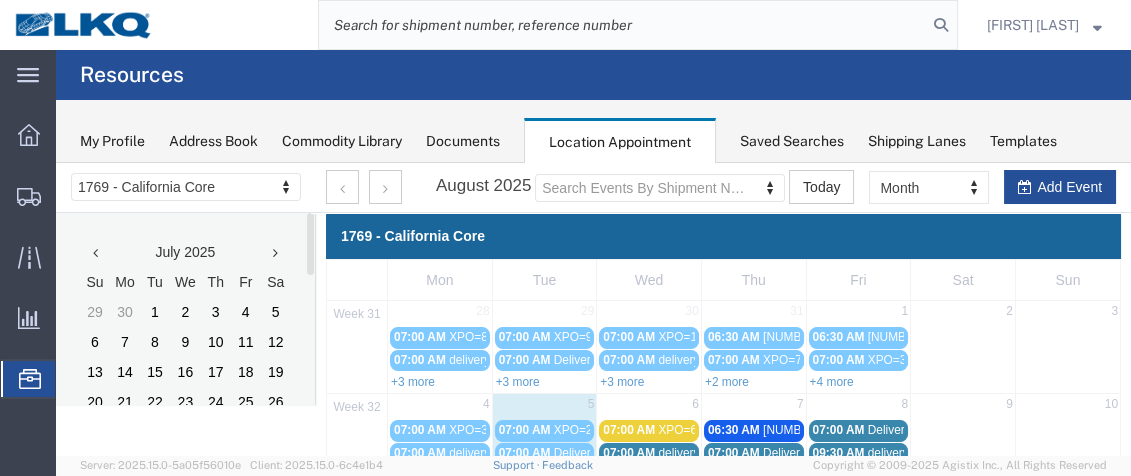 paste on "56399991" 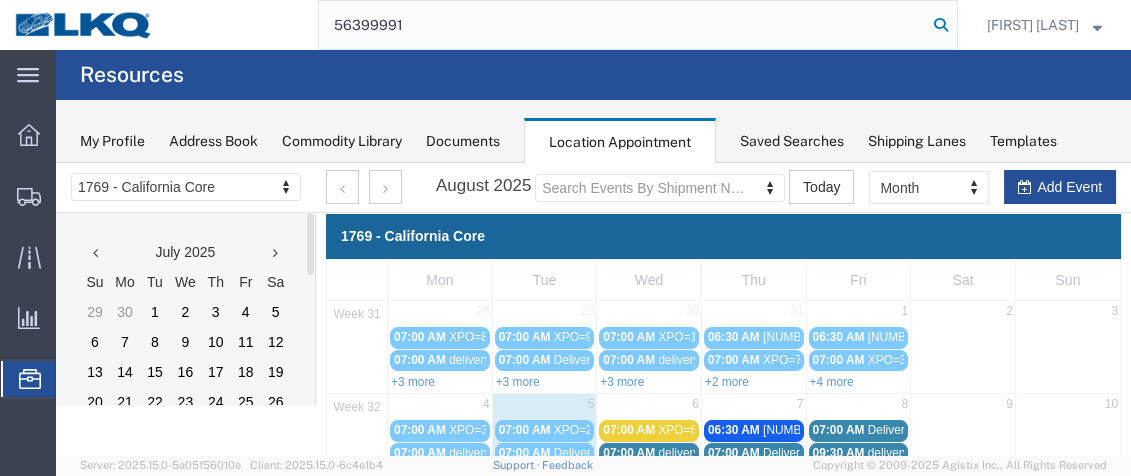type on "56399991" 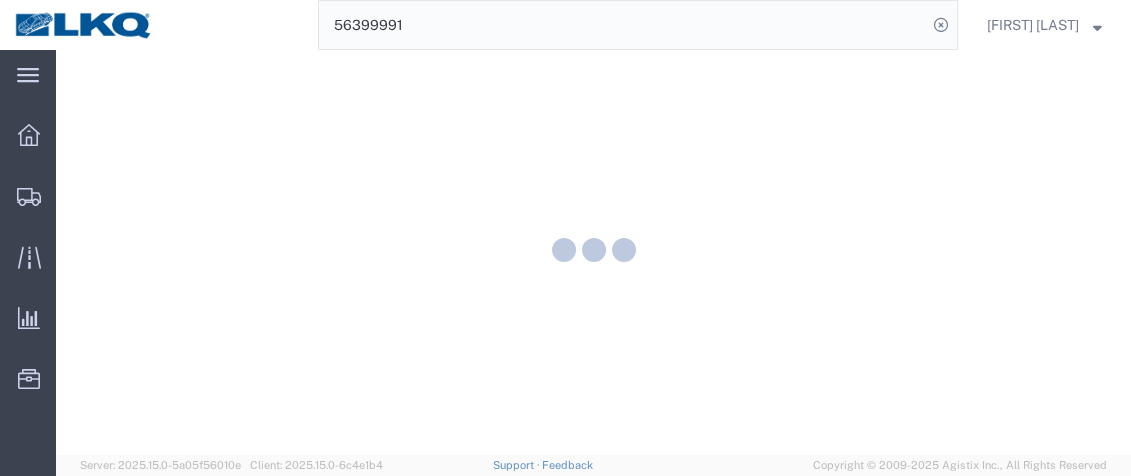 scroll, scrollTop: 0, scrollLeft: 0, axis: both 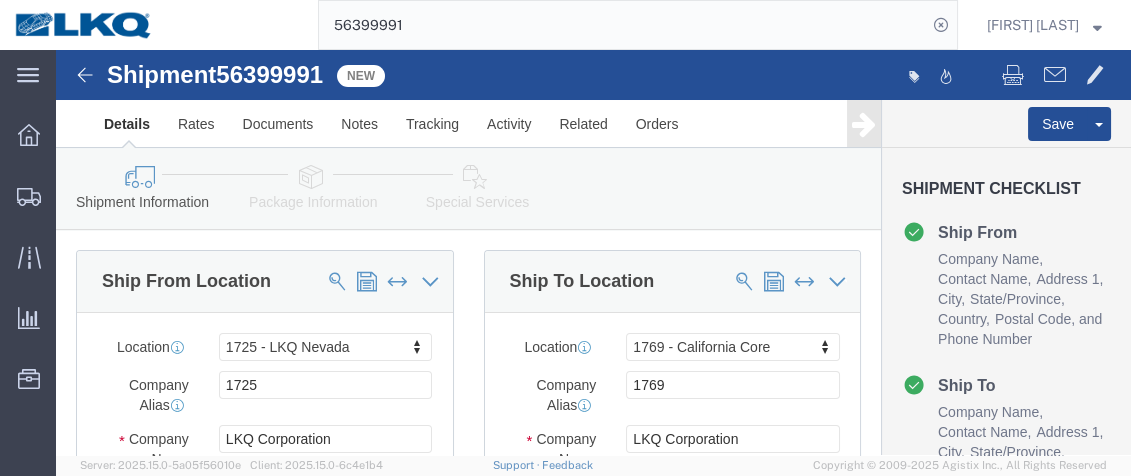 select on "[POSTAL_CODE]" 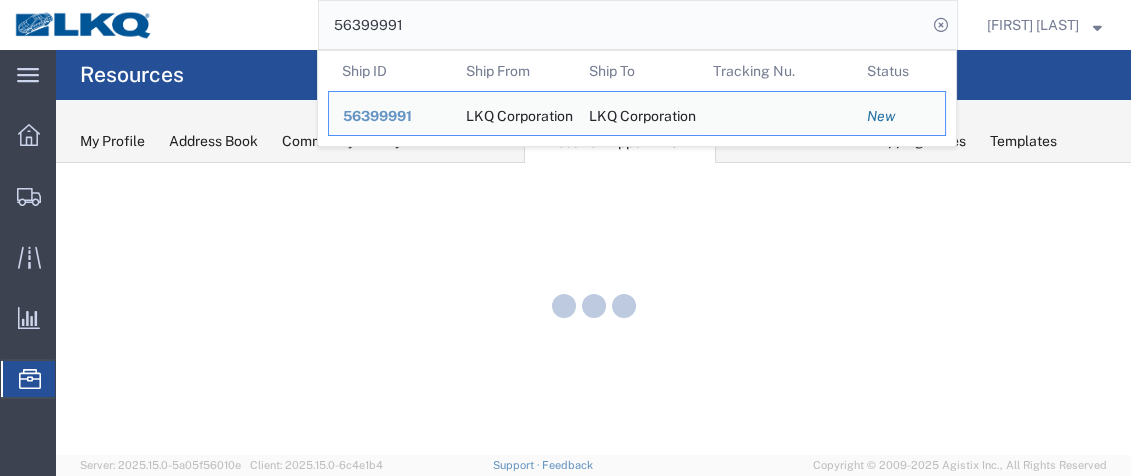 scroll, scrollTop: 0, scrollLeft: 0, axis: both 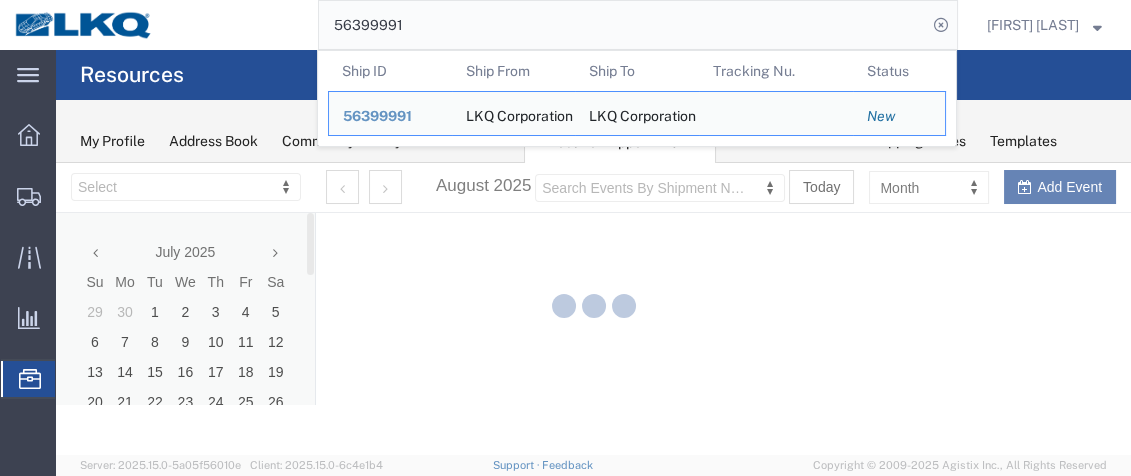 select on "[POSTAL_CODE]" 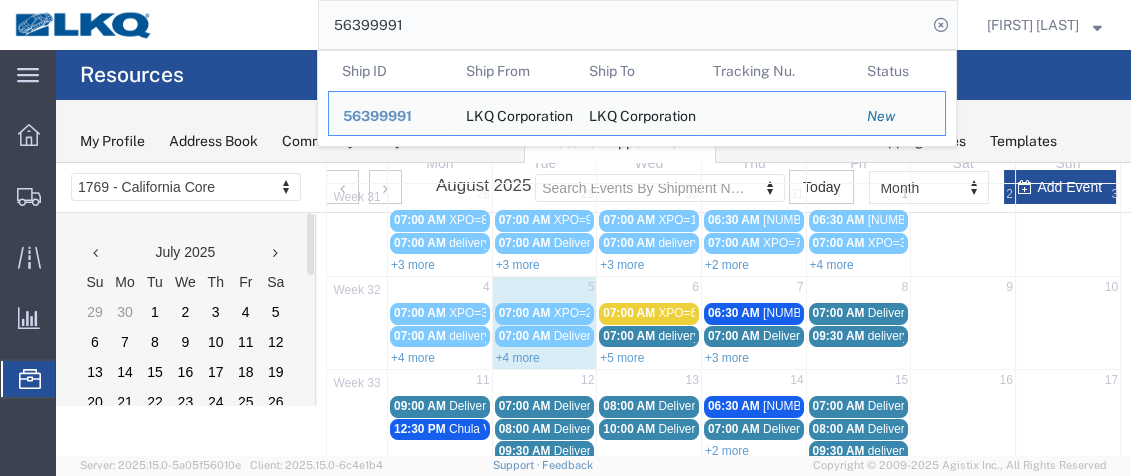 scroll, scrollTop: 147, scrollLeft: 0, axis: vertical 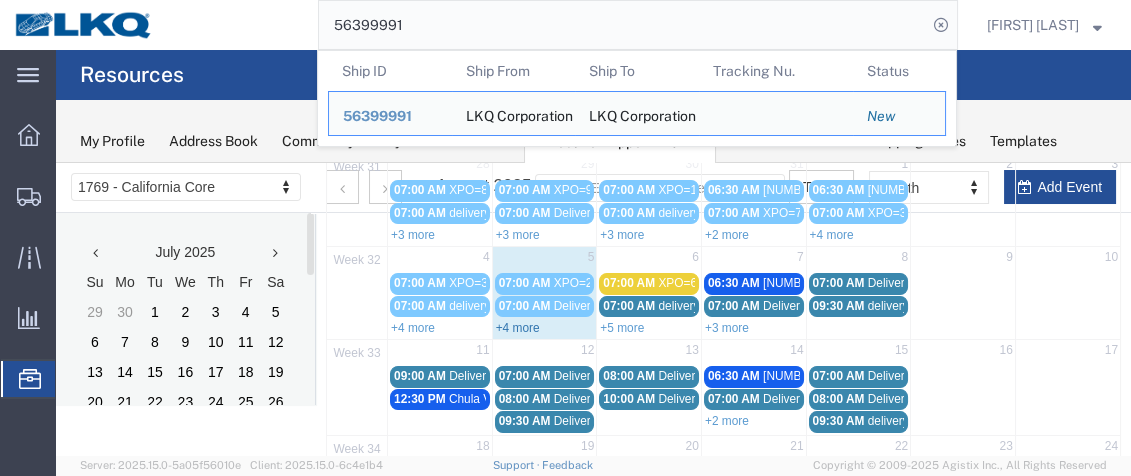 click on "+4 more" at bounding box center [518, 328] 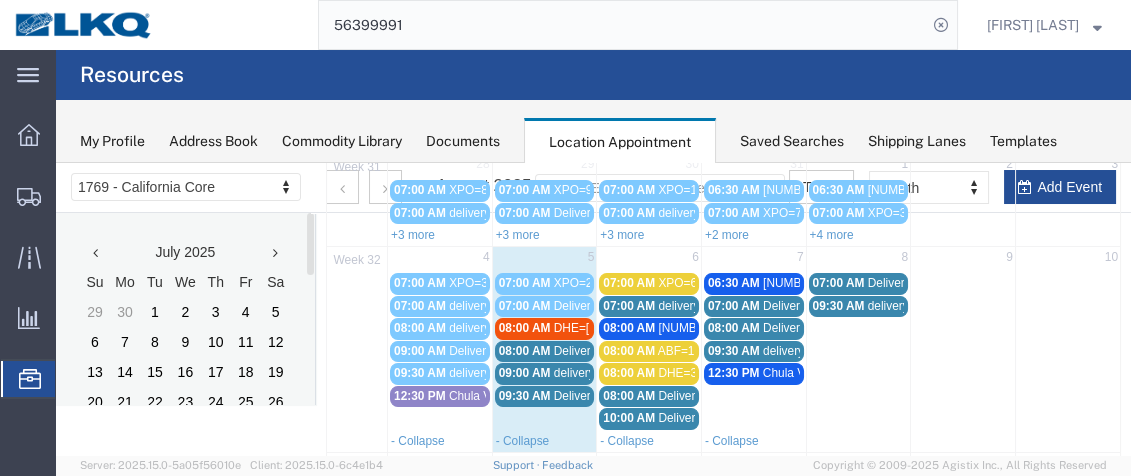 click on "56399991" 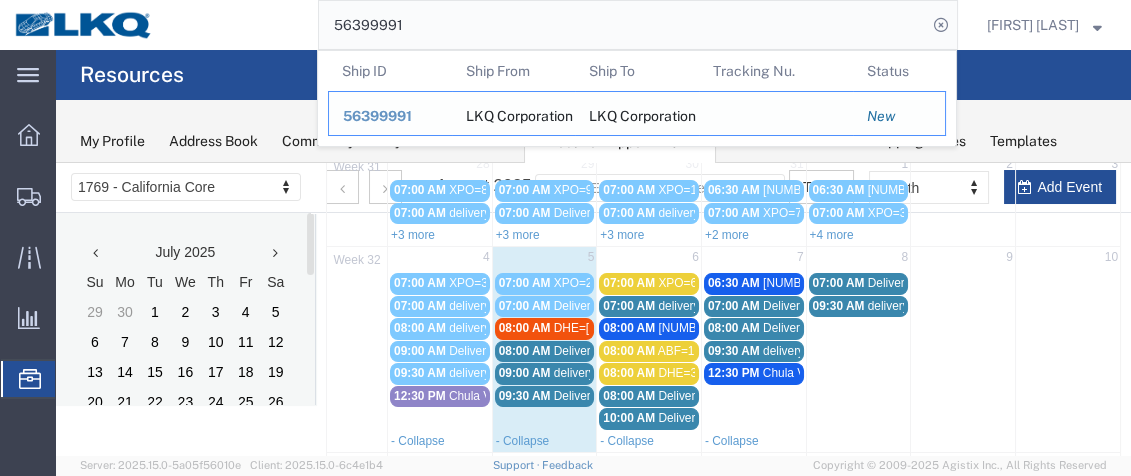 click on "56399991" at bounding box center (377, 116) 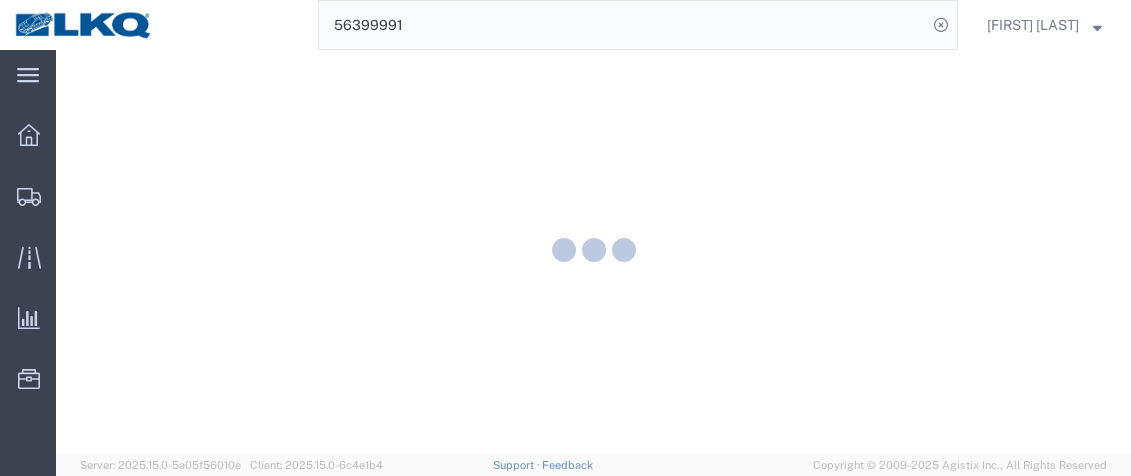 scroll, scrollTop: 0, scrollLeft: 0, axis: both 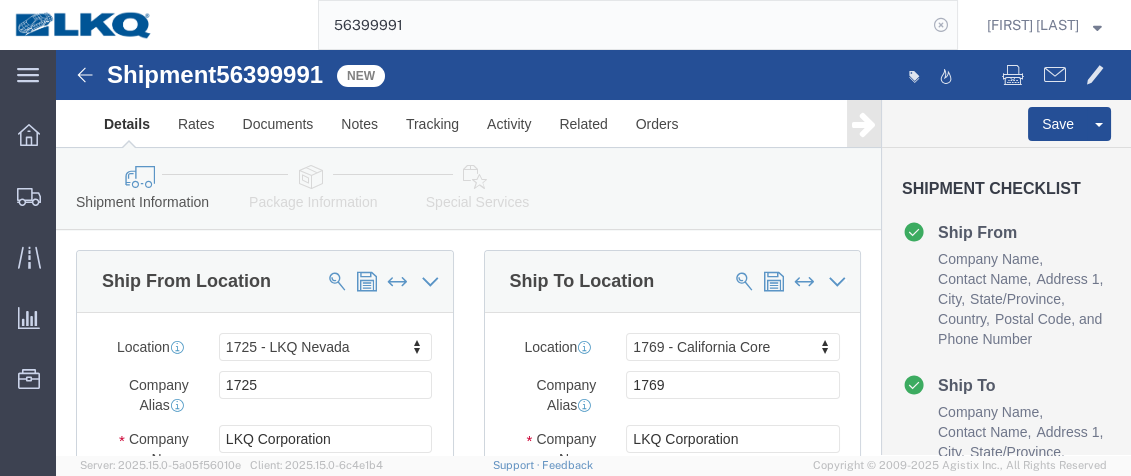 select on "[POSTAL_CODE]" 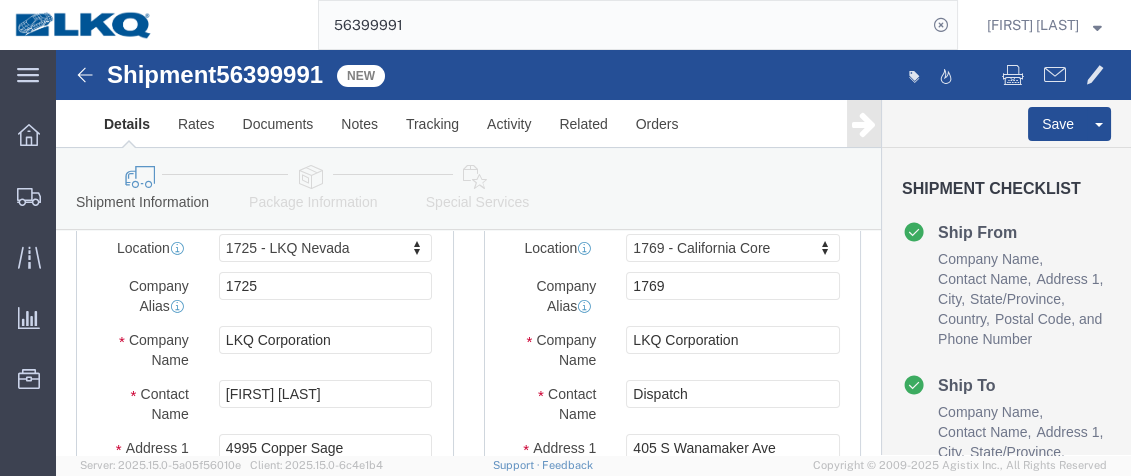 scroll, scrollTop: 0, scrollLeft: 0, axis: both 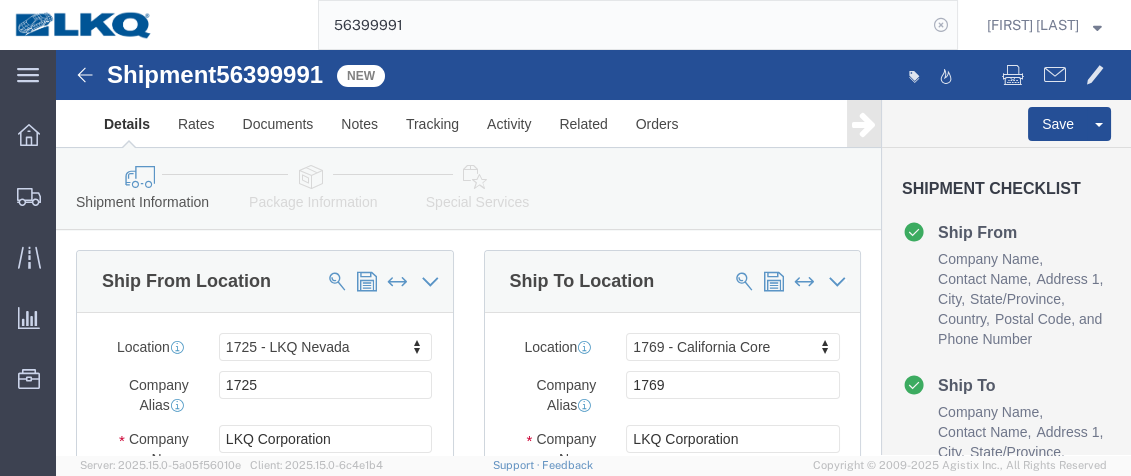 click 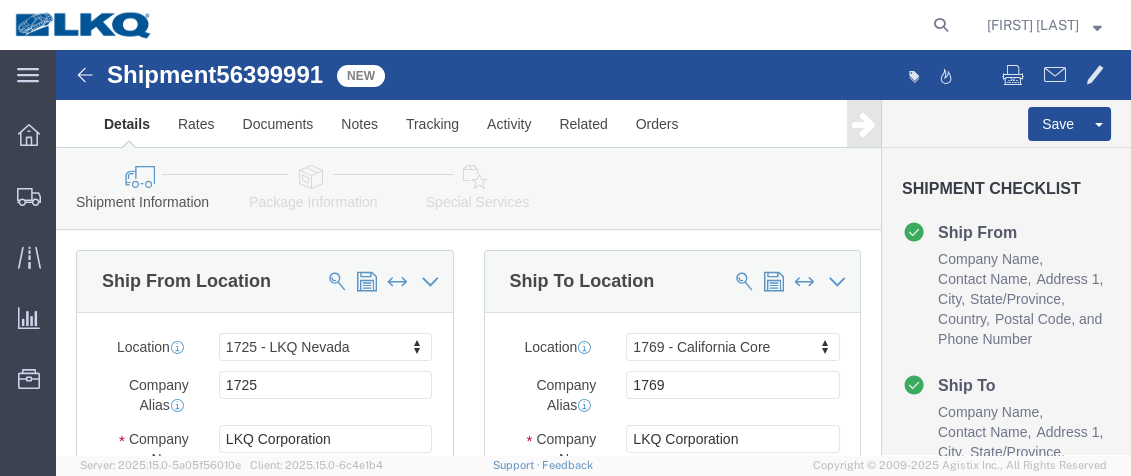 type 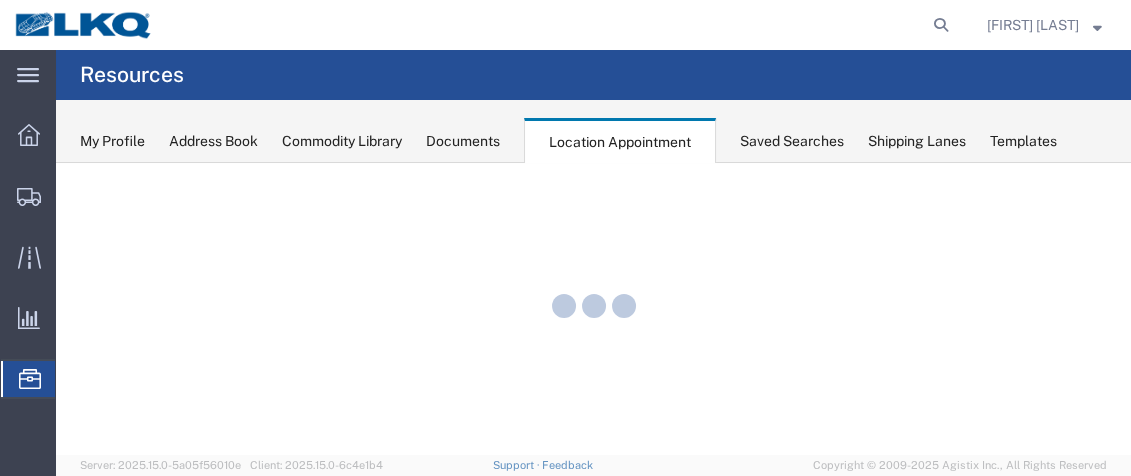 scroll, scrollTop: 0, scrollLeft: 0, axis: both 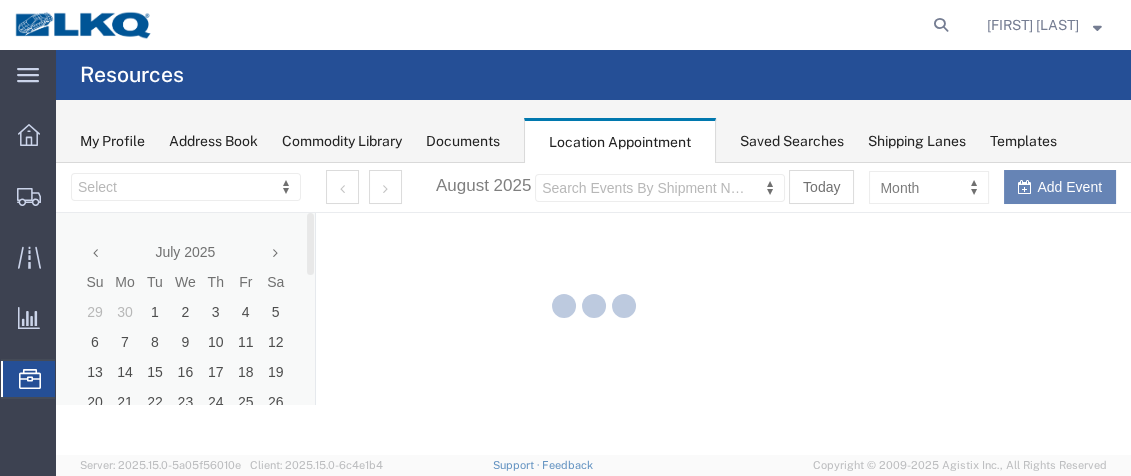 select on "[POSTAL_CODE]" 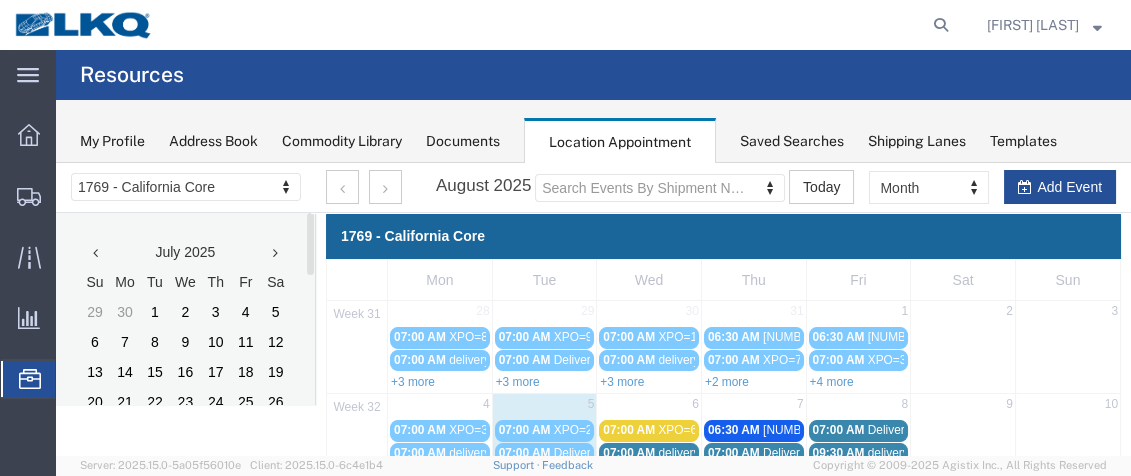 scroll, scrollTop: 163, scrollLeft: 0, axis: vertical 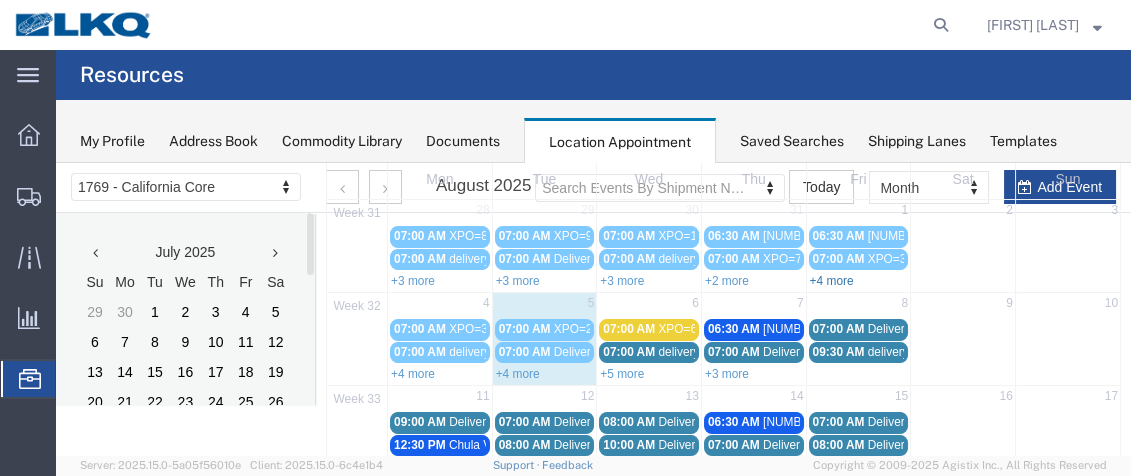 click on "+4 more" at bounding box center [832, 281] 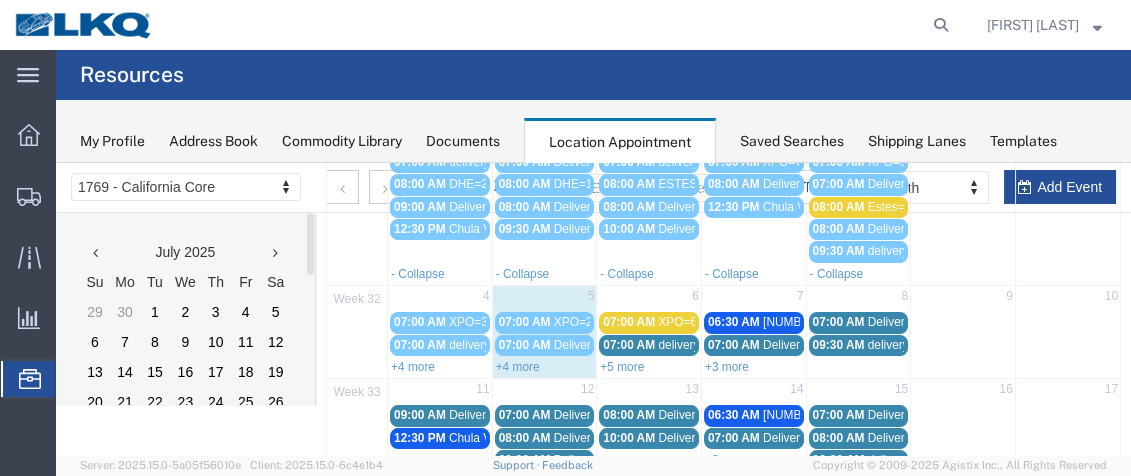 scroll, scrollTop: 208, scrollLeft: 0, axis: vertical 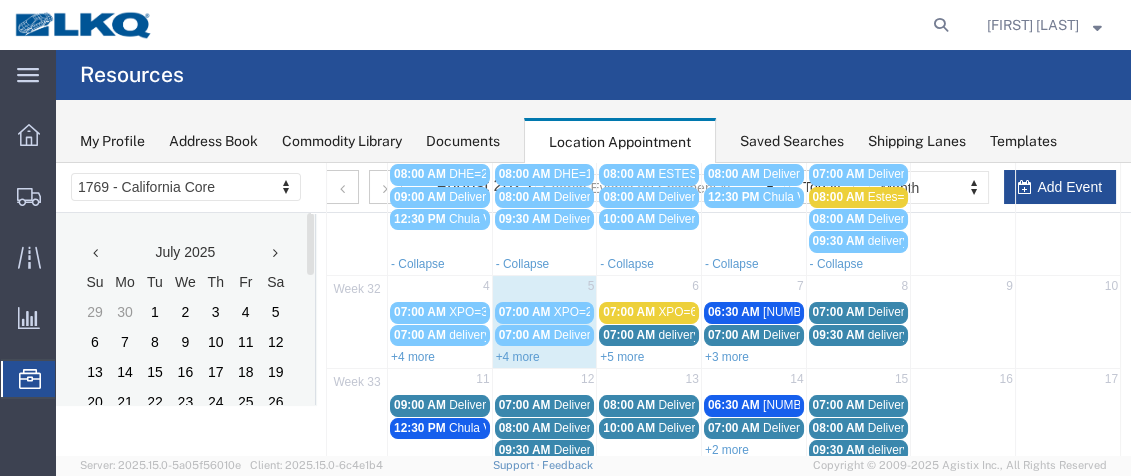 click on "Delivery [NUMBER]" at bounding box center (920, 428) 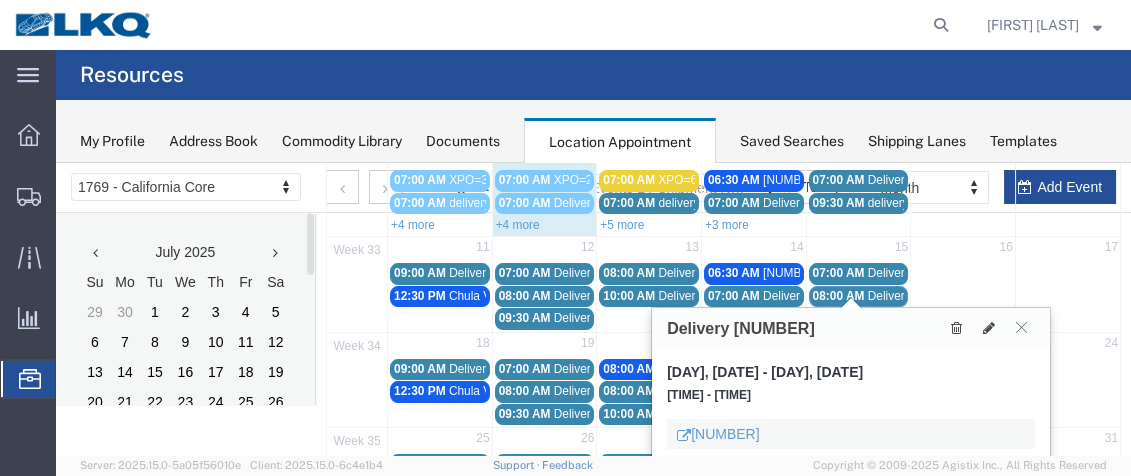 scroll, scrollTop: 343, scrollLeft: 0, axis: vertical 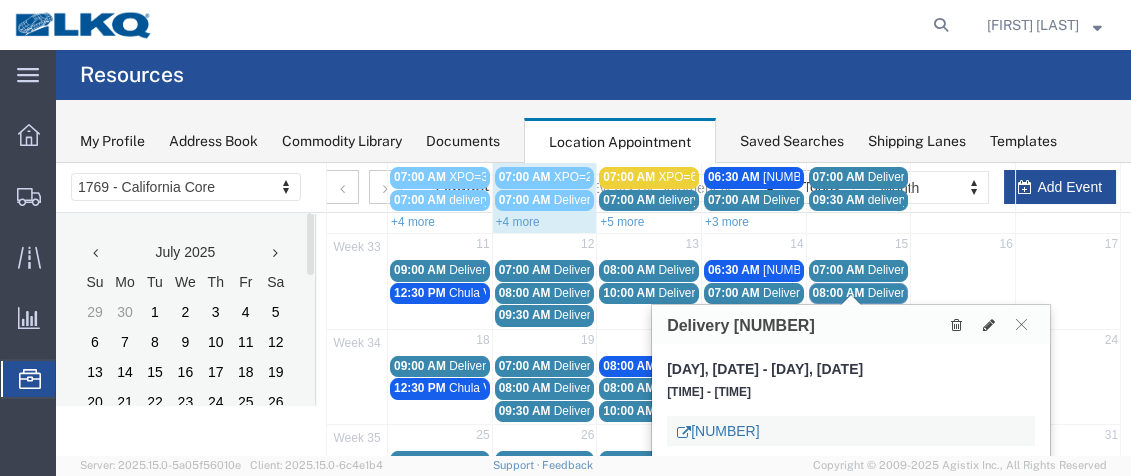 click on "[NUMBER]" at bounding box center [718, 431] 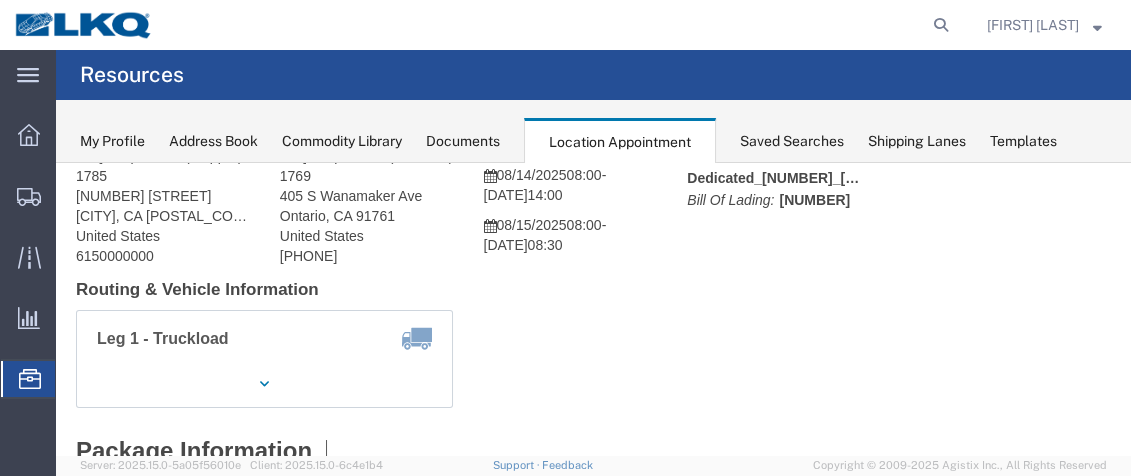 scroll, scrollTop: 87, scrollLeft: 0, axis: vertical 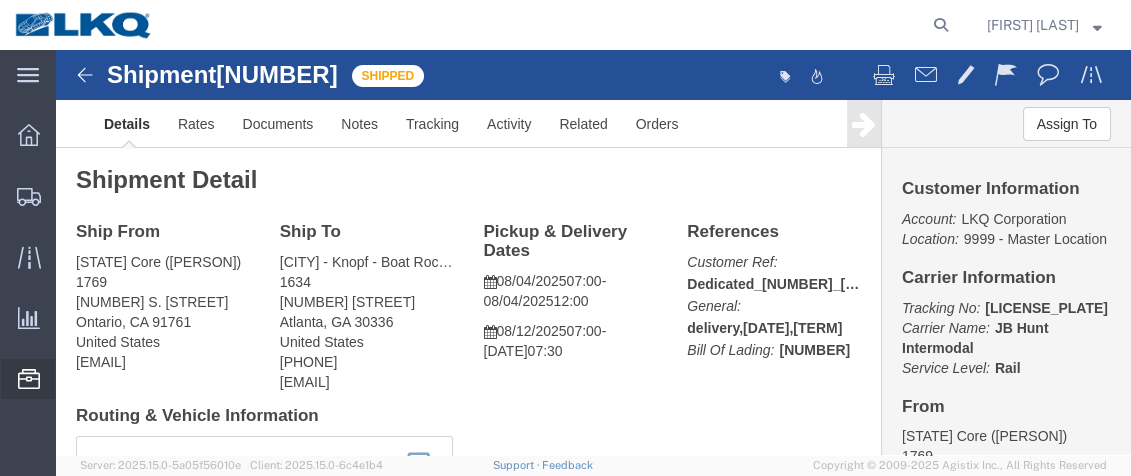 click on "Location Appointment" 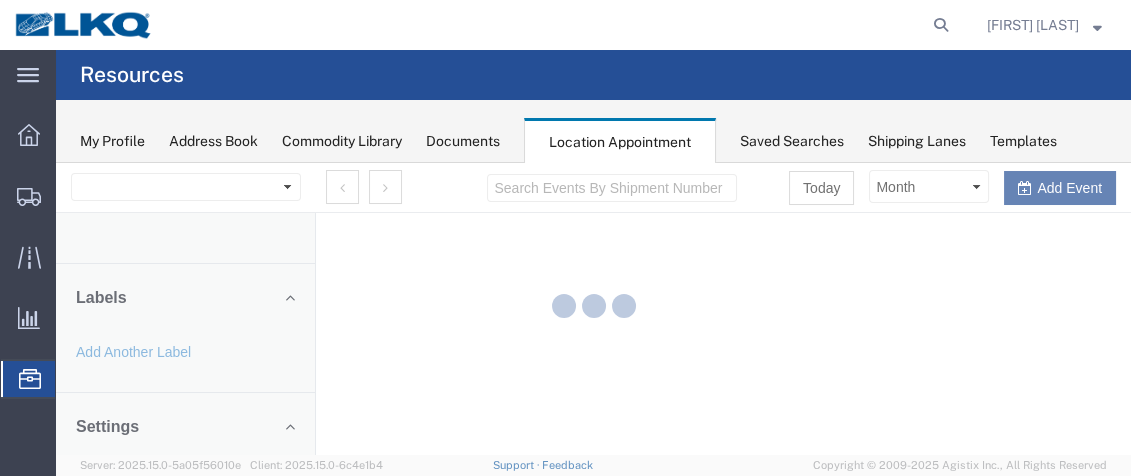 scroll, scrollTop: 0, scrollLeft: 0, axis: both 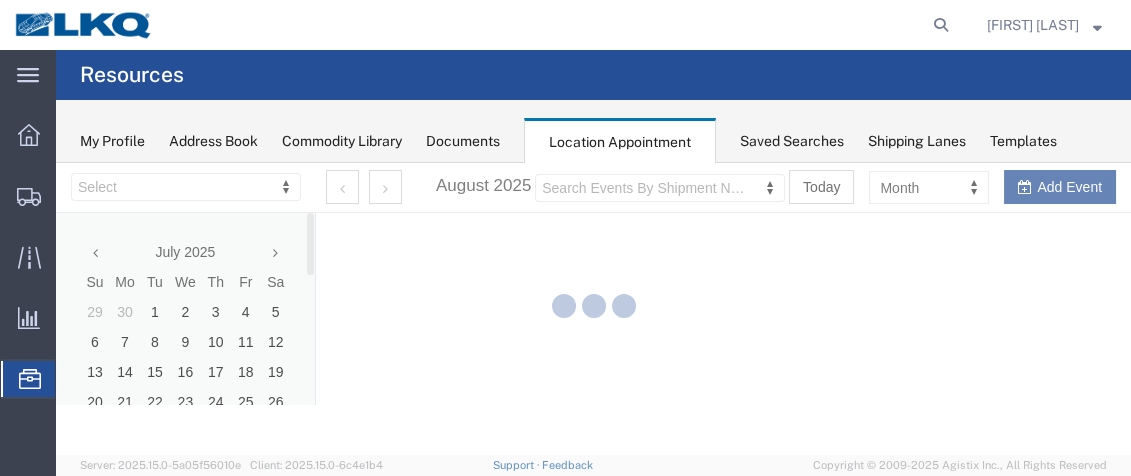 select on "[POSTAL_CODE]" 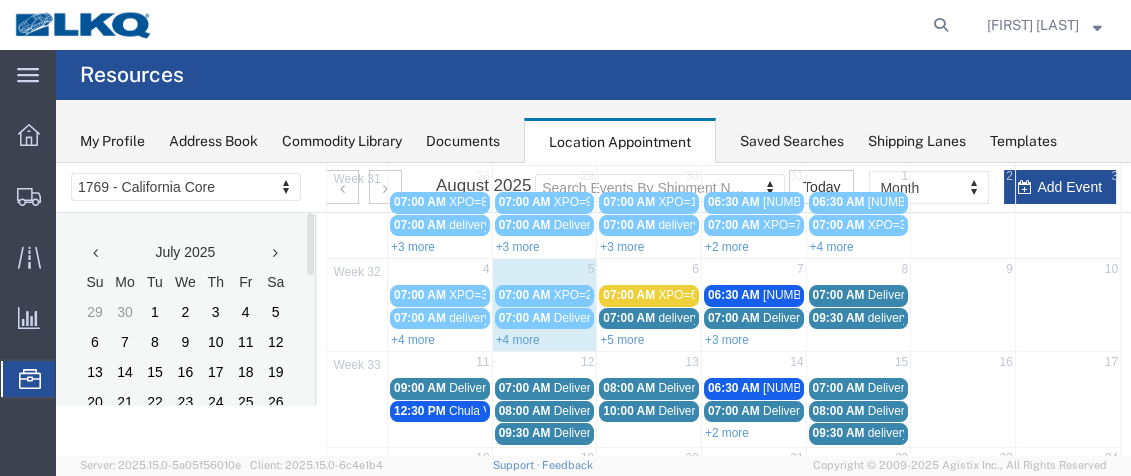scroll, scrollTop: 61, scrollLeft: 0, axis: vertical 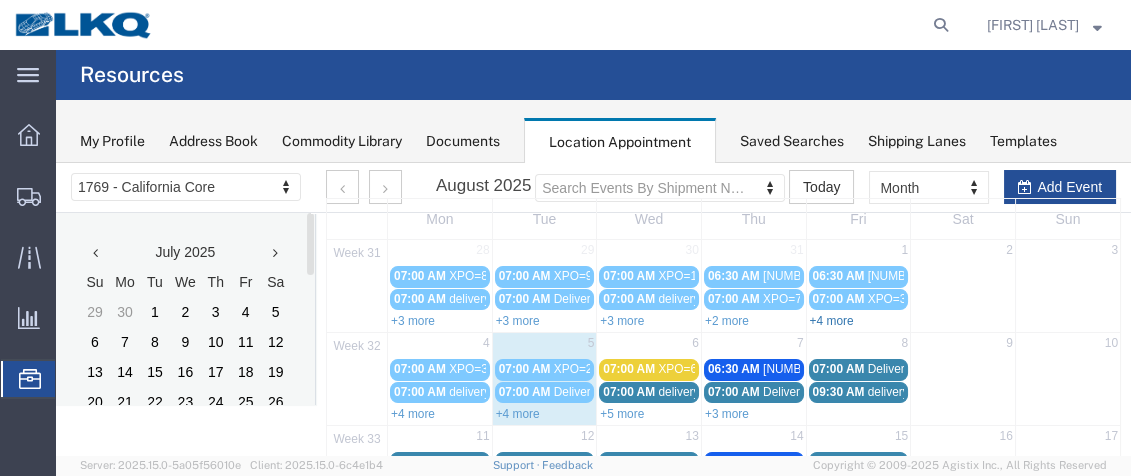 click on "+4 more" at bounding box center (832, 321) 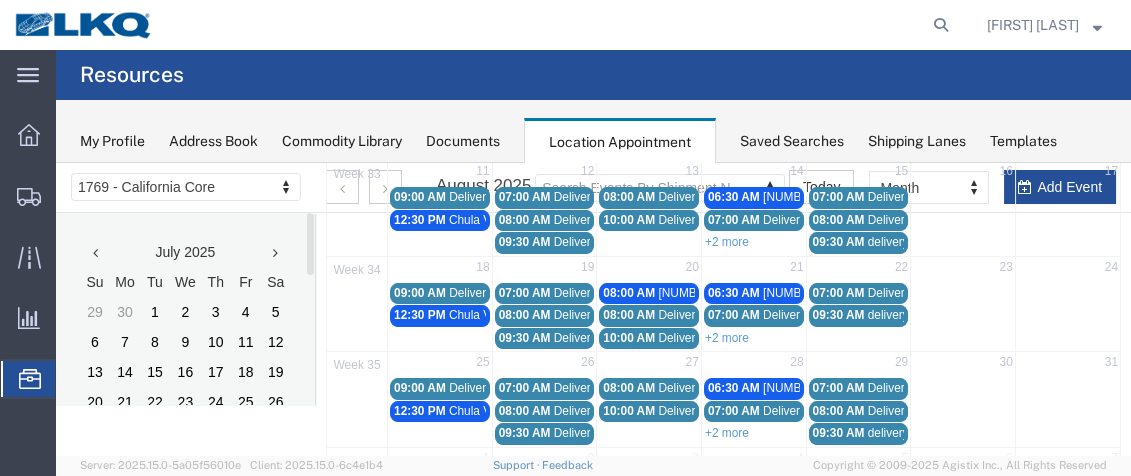 scroll, scrollTop: 418, scrollLeft: 0, axis: vertical 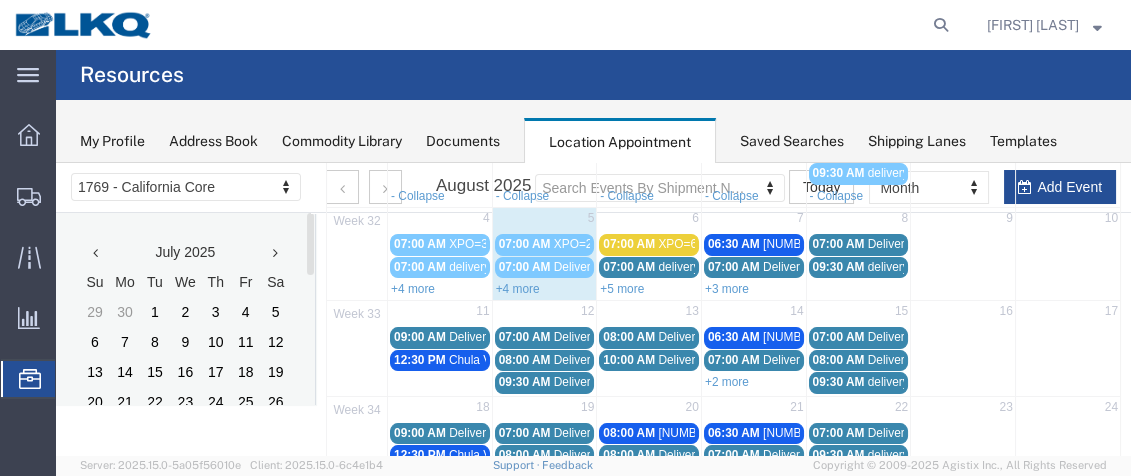 click on "08:00 AM" at bounding box center [525, 360] 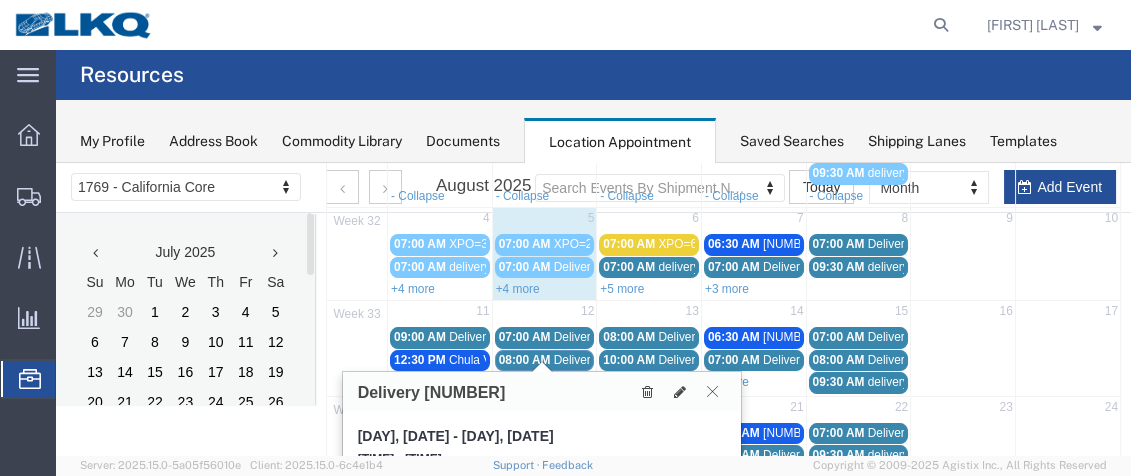 click at bounding box center [712, 391] 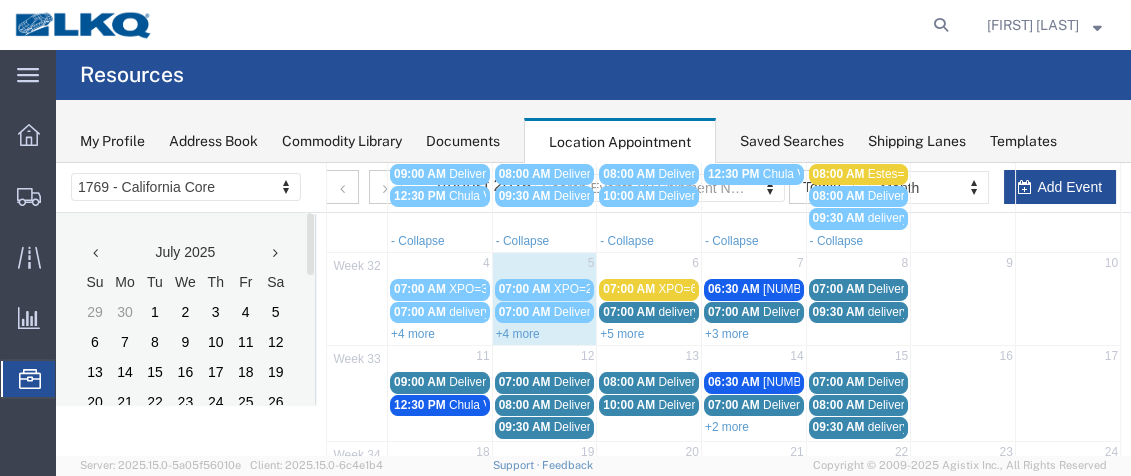 scroll, scrollTop: 215, scrollLeft: 0, axis: vertical 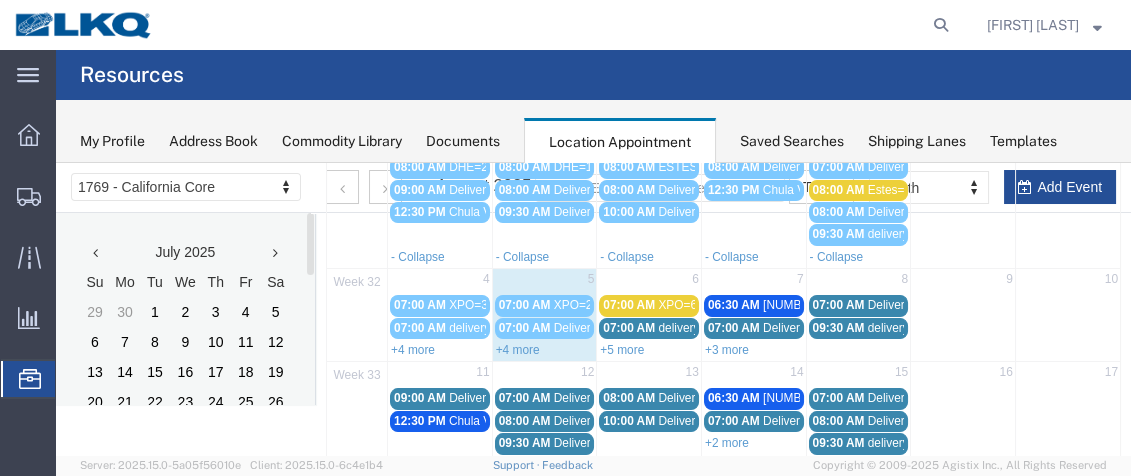 click on "Resources" 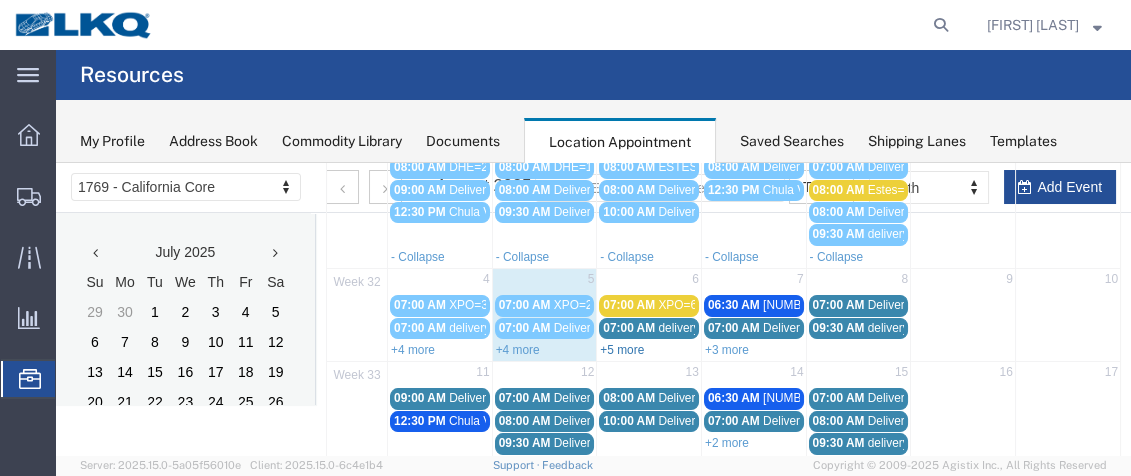 click on "+5 more" at bounding box center [622, 350] 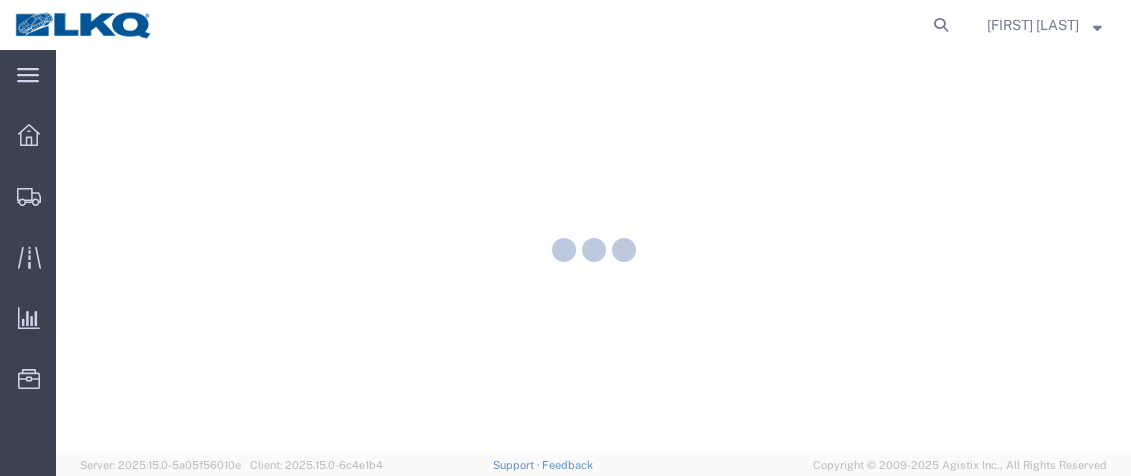 scroll, scrollTop: 0, scrollLeft: 0, axis: both 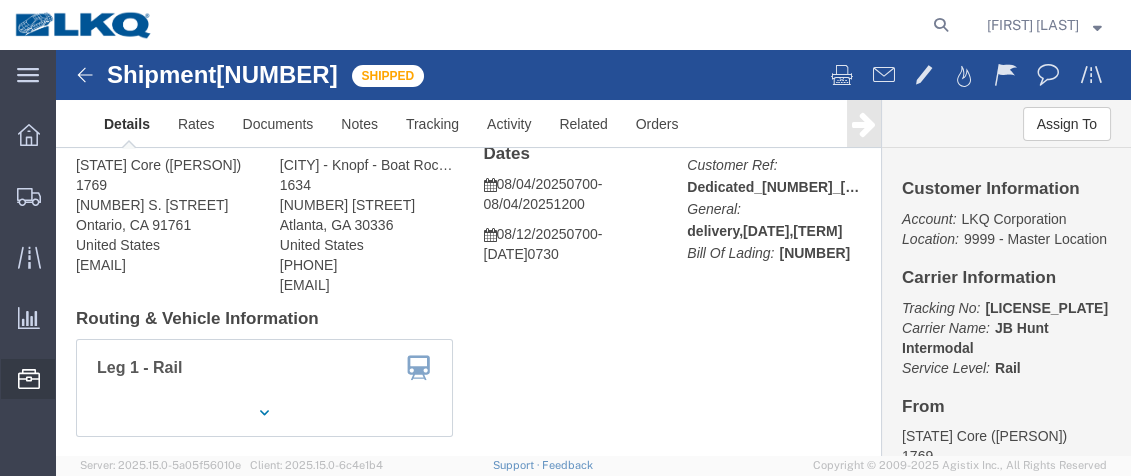 click on "Location Appointment" 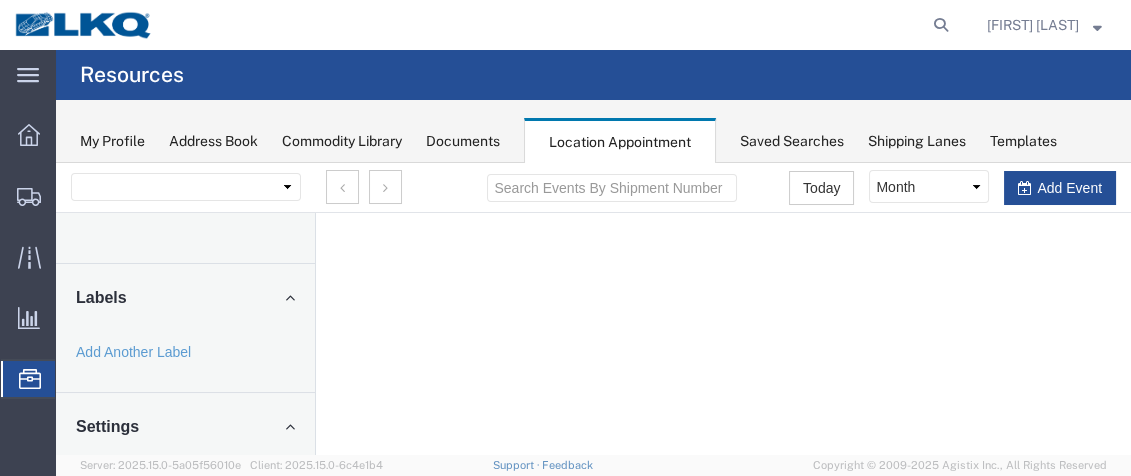 scroll, scrollTop: 0, scrollLeft: 0, axis: both 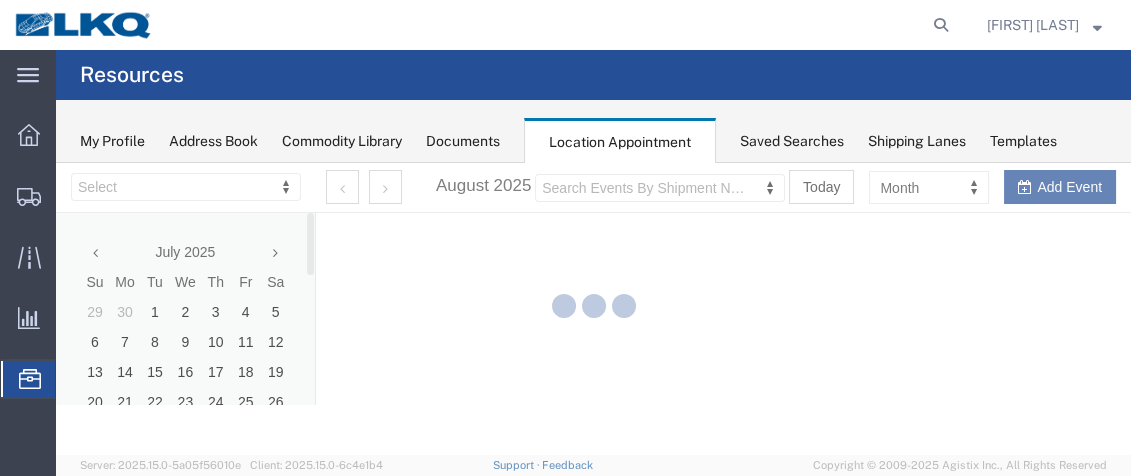 select on "[POSTAL_CODE]" 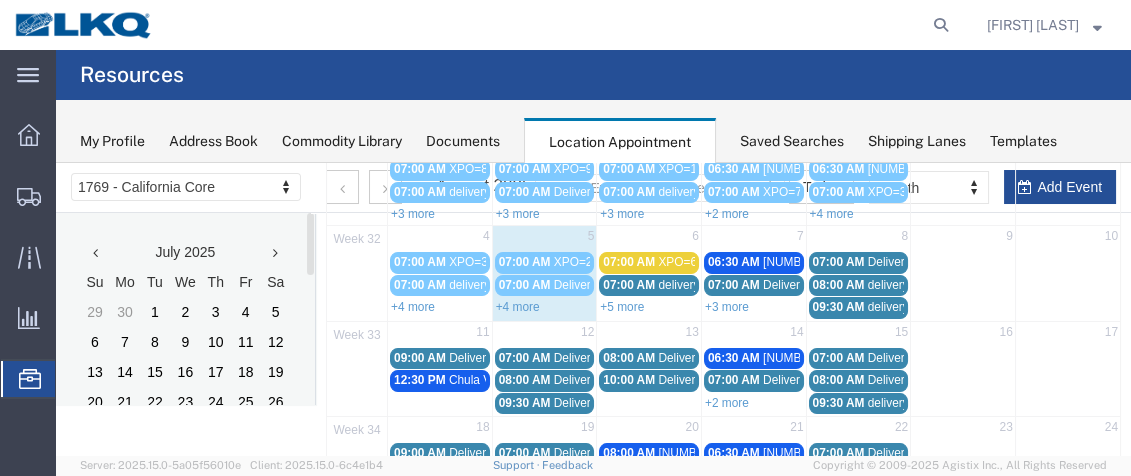 scroll, scrollTop: 177, scrollLeft: 0, axis: vertical 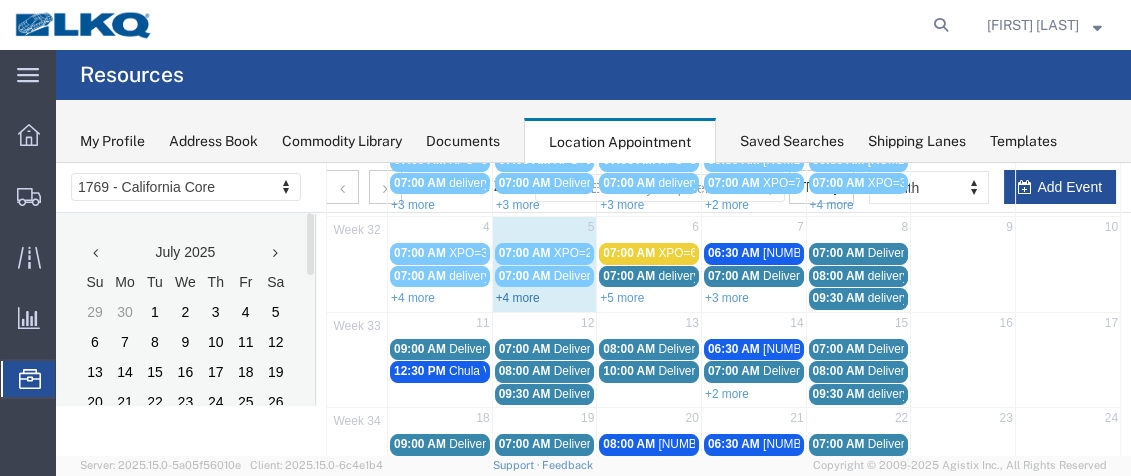 click on "+4 more" at bounding box center (518, 298) 